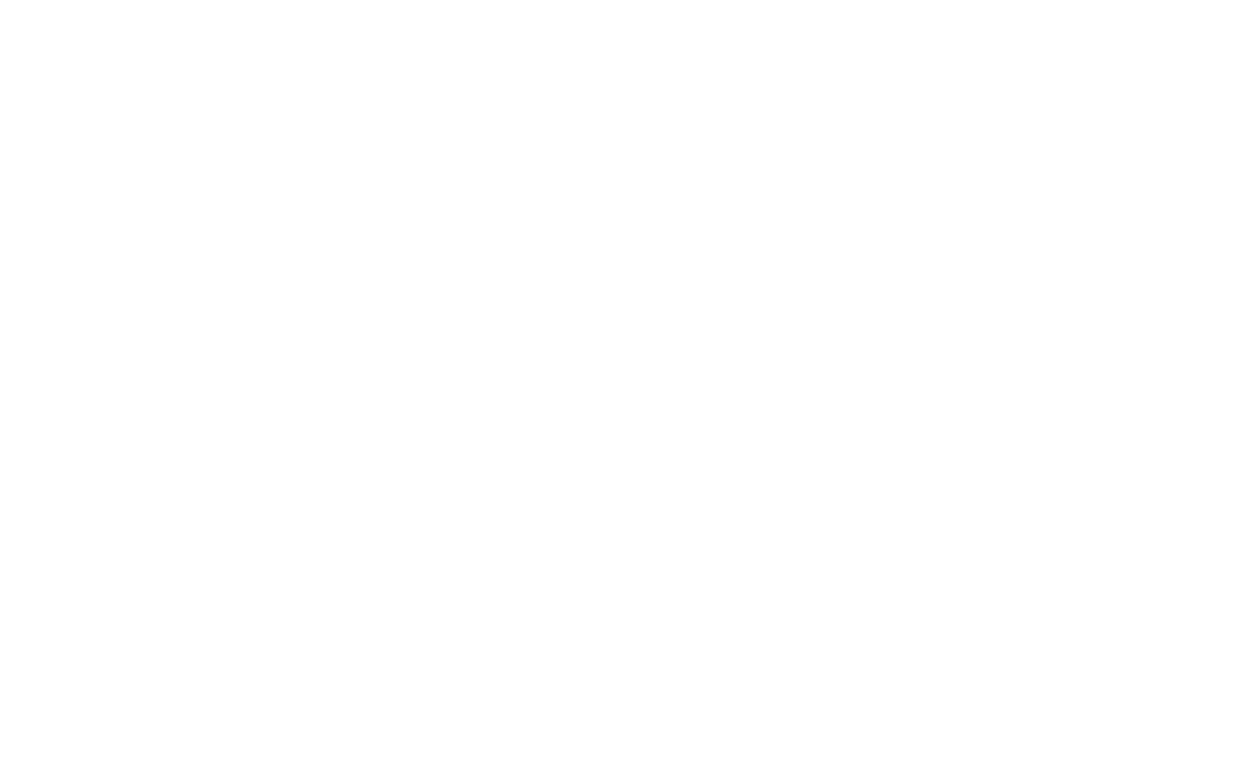 scroll, scrollTop: 0, scrollLeft: 0, axis: both 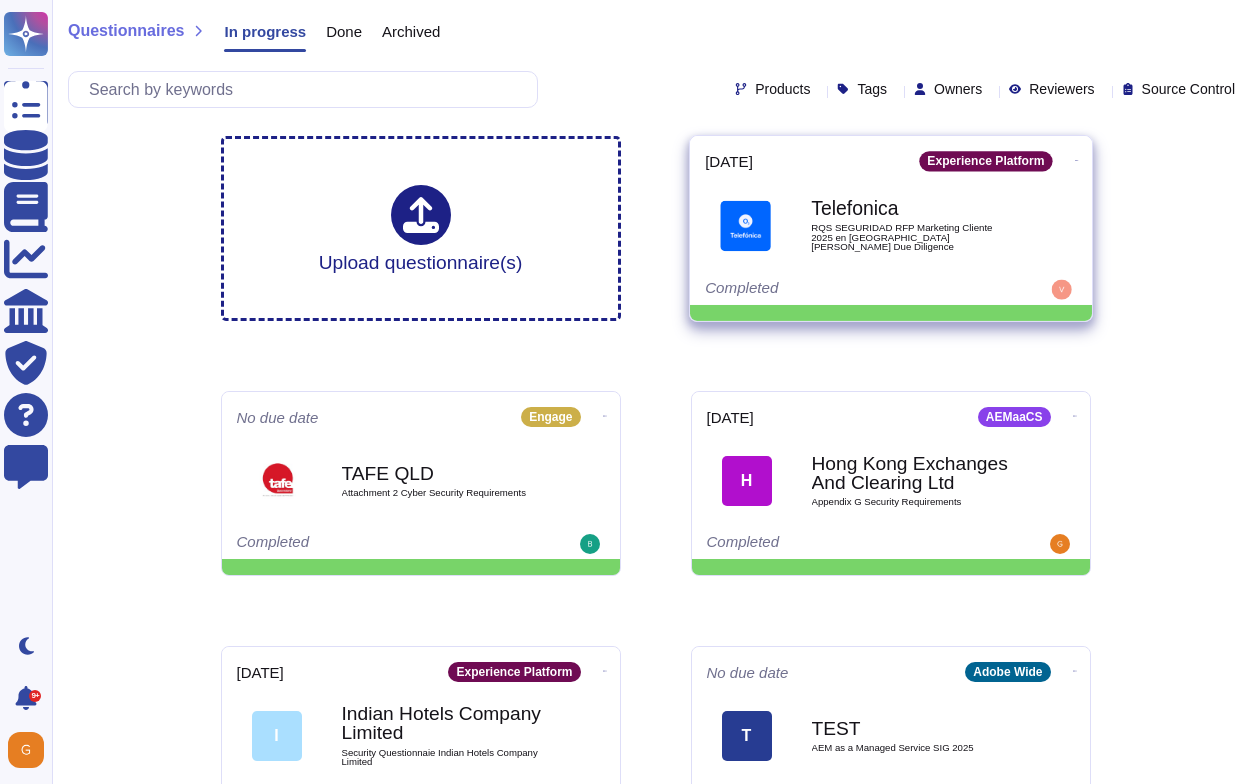 click on "Telefonica" at bounding box center (912, 208) 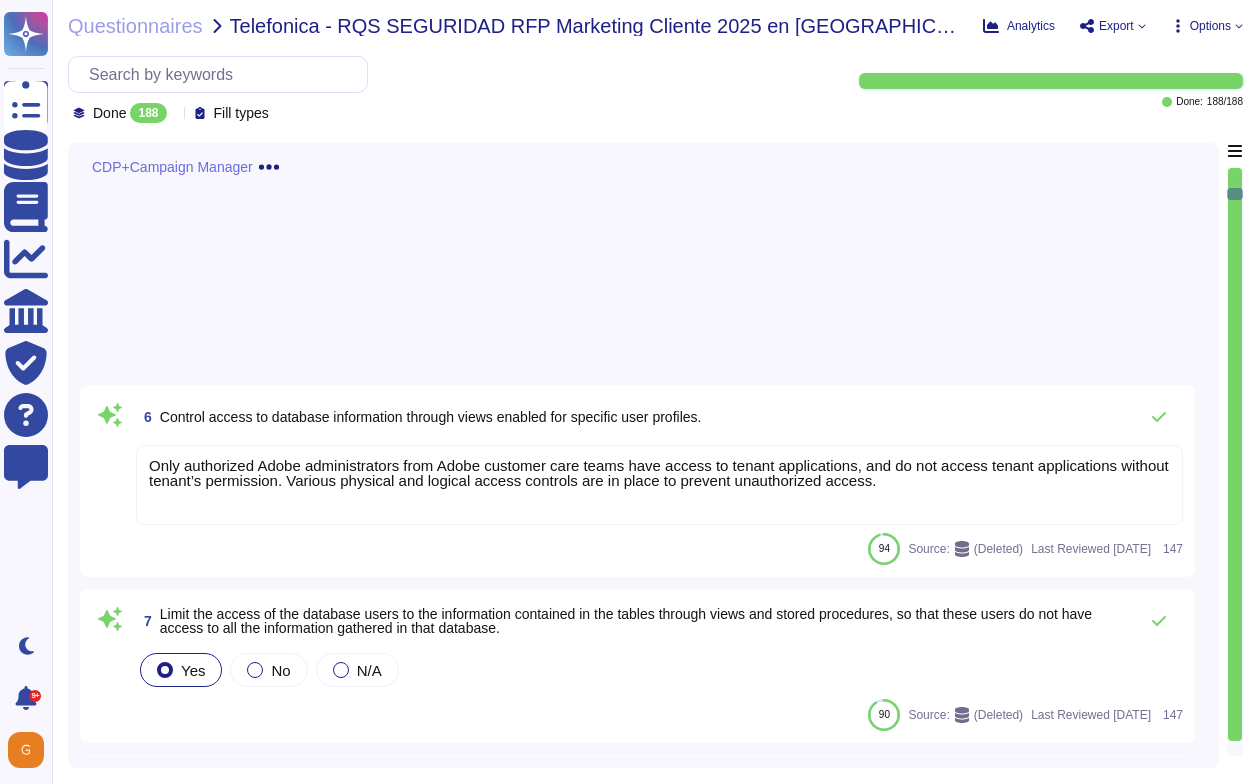 scroll, scrollTop: 0, scrollLeft: 0, axis: both 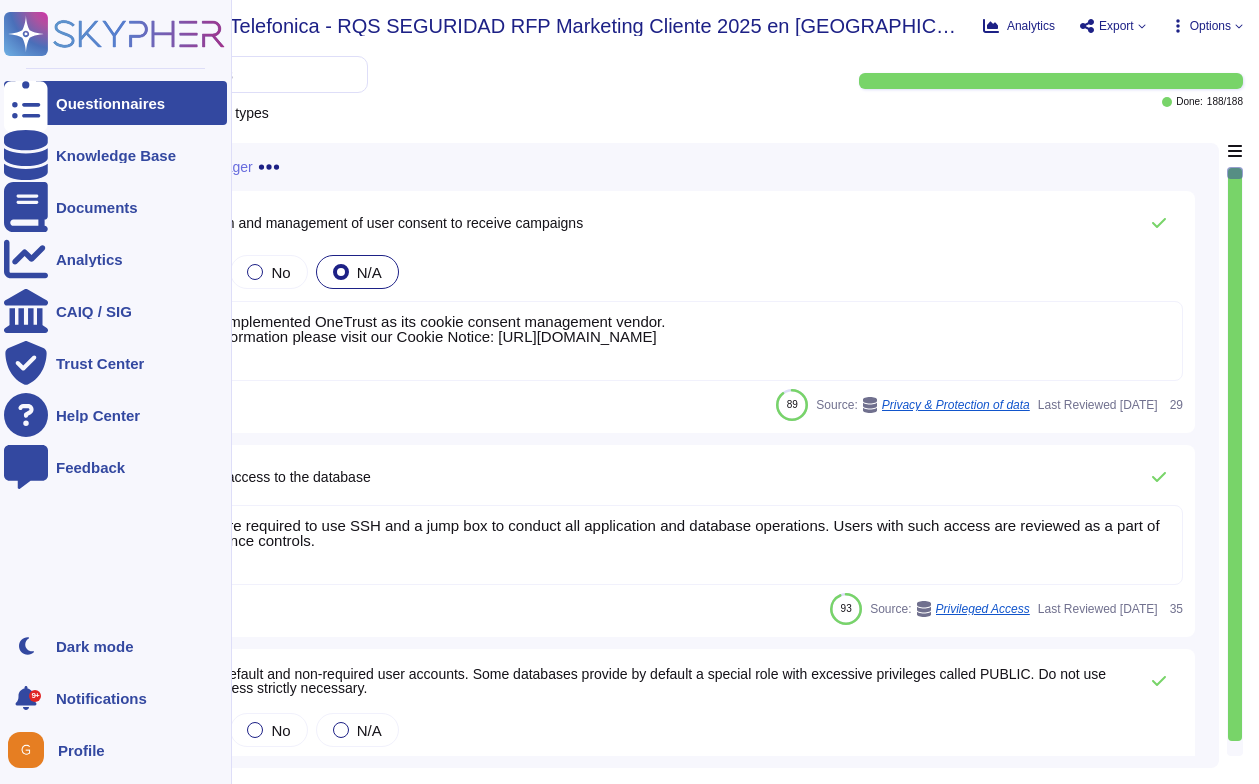 click on "Questionnaires" at bounding box center (110, 103) 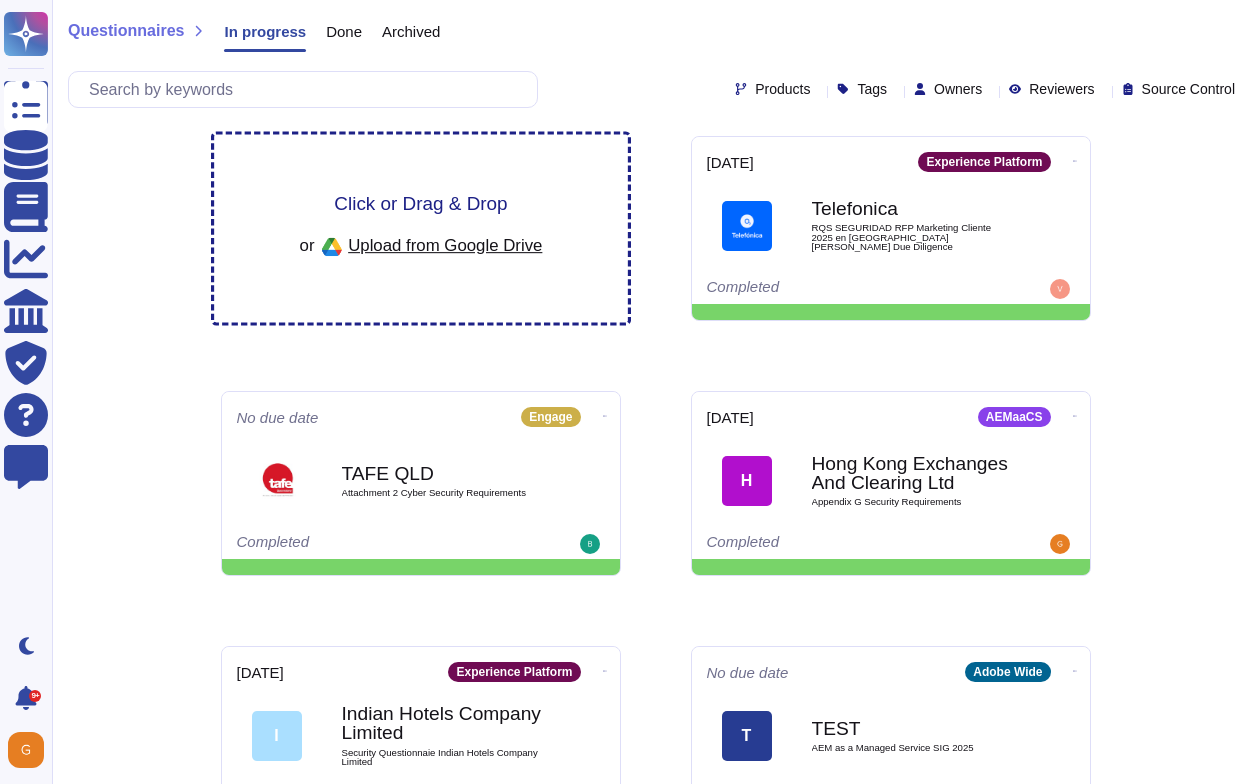 click on "Click or Drag & Drop" at bounding box center [420, 203] 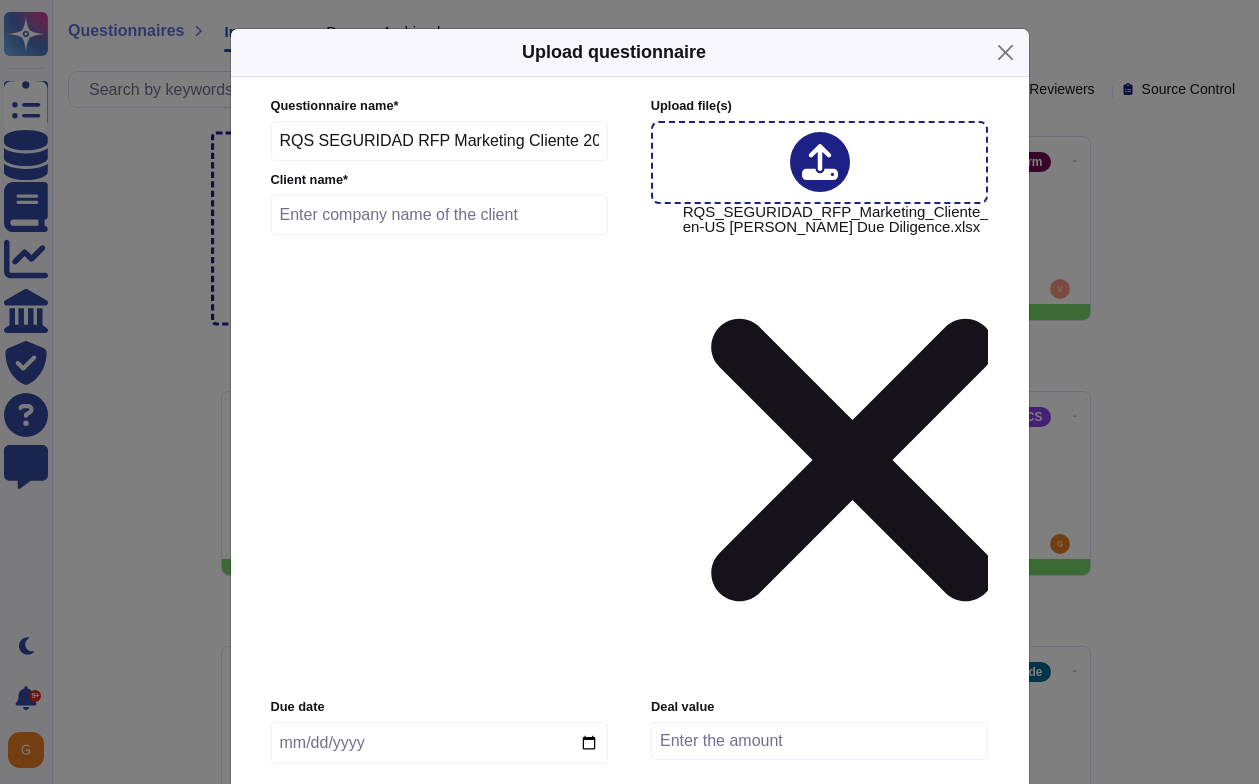 click at bounding box center [440, 215] 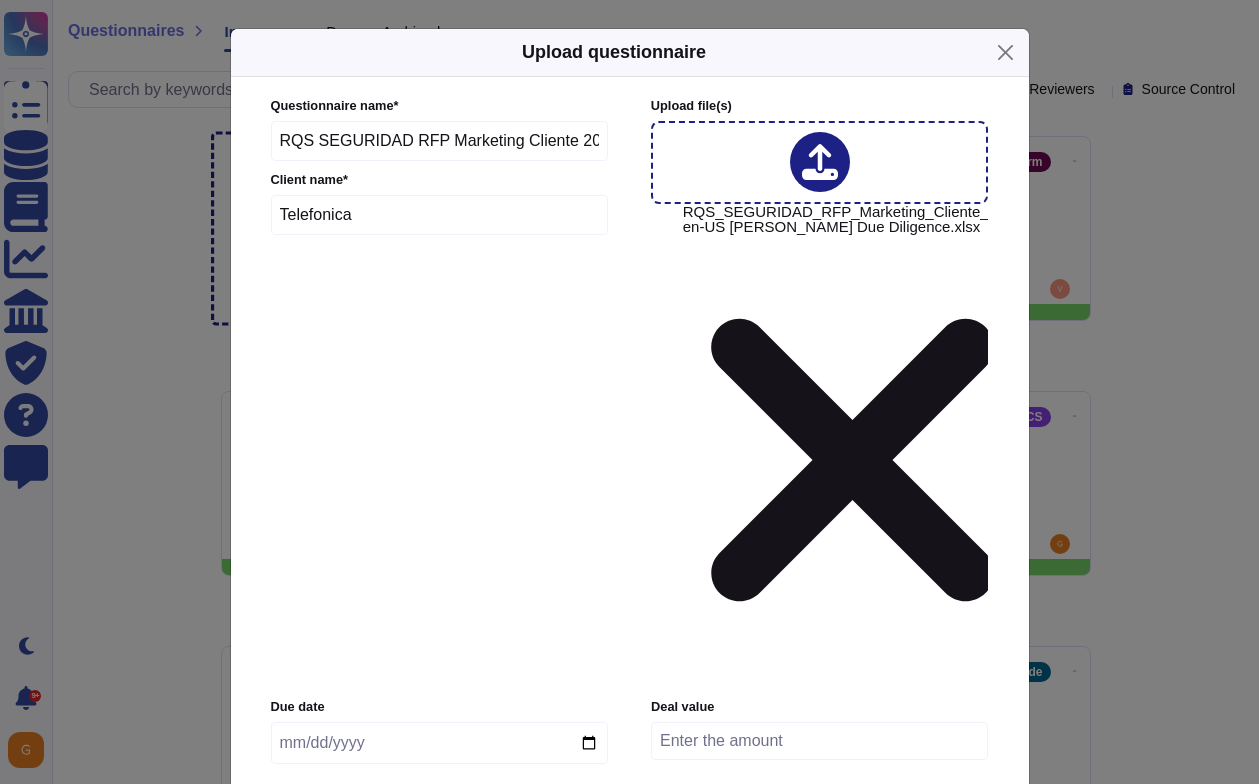 type on "Telefonica" 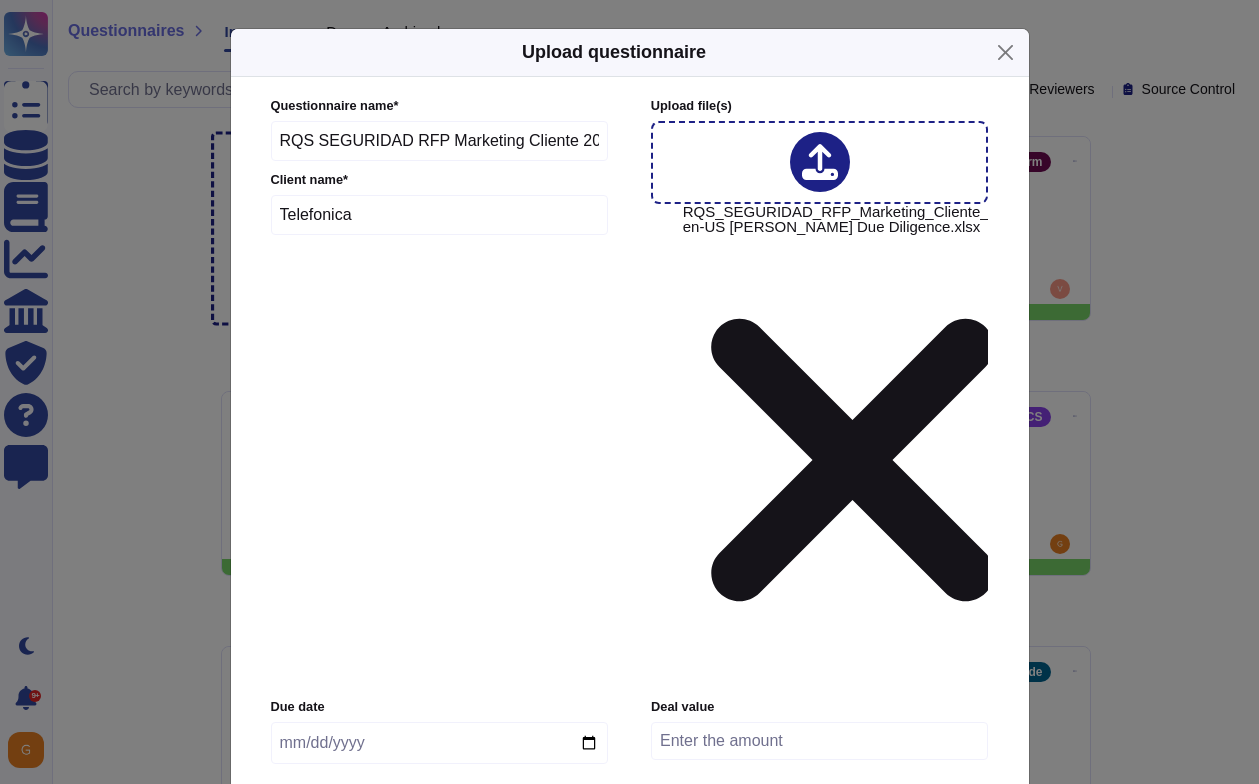 type on "[DATE]" 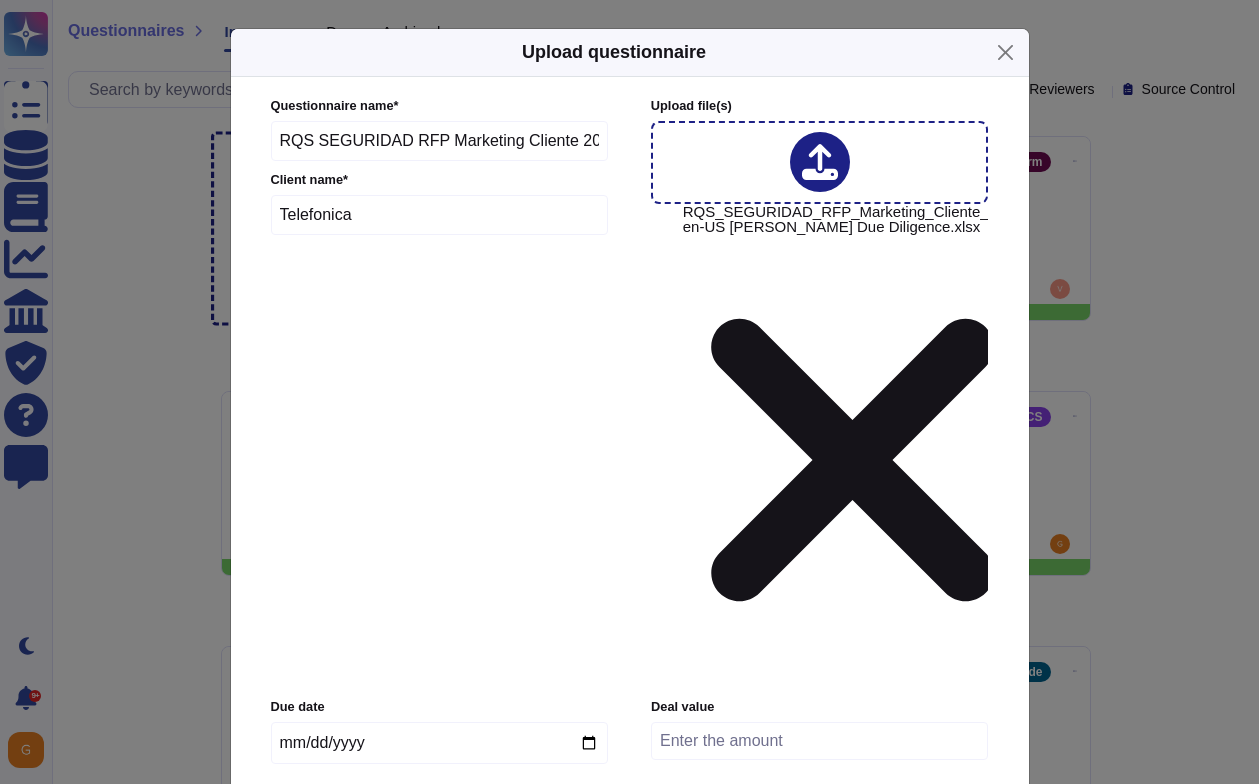 click on "Adobe Wide" at bounding box center [437, 827] 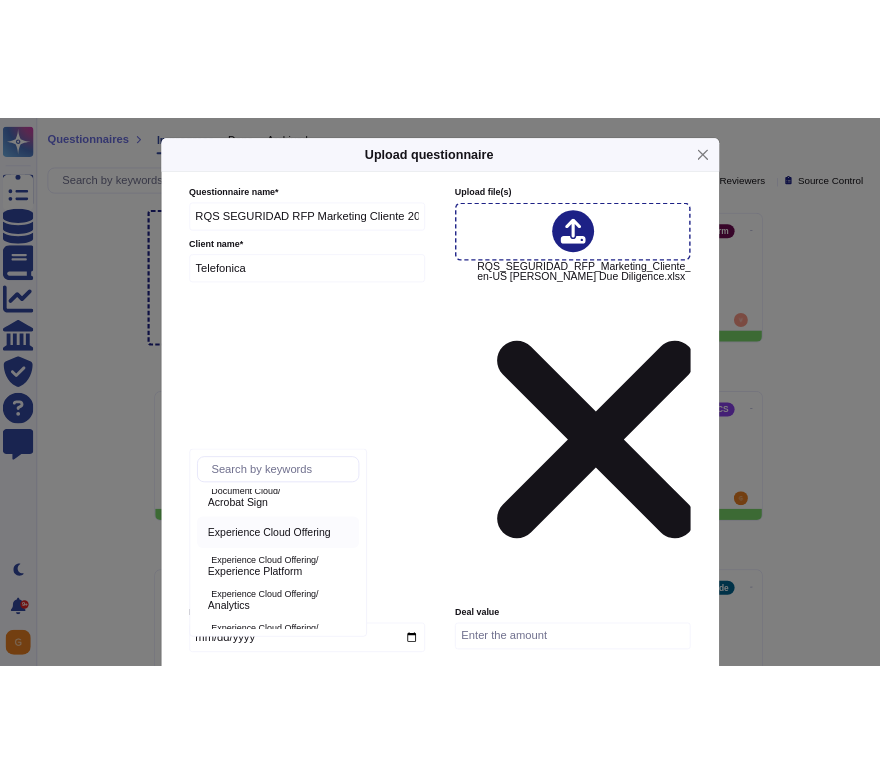 scroll, scrollTop: 67, scrollLeft: 0, axis: vertical 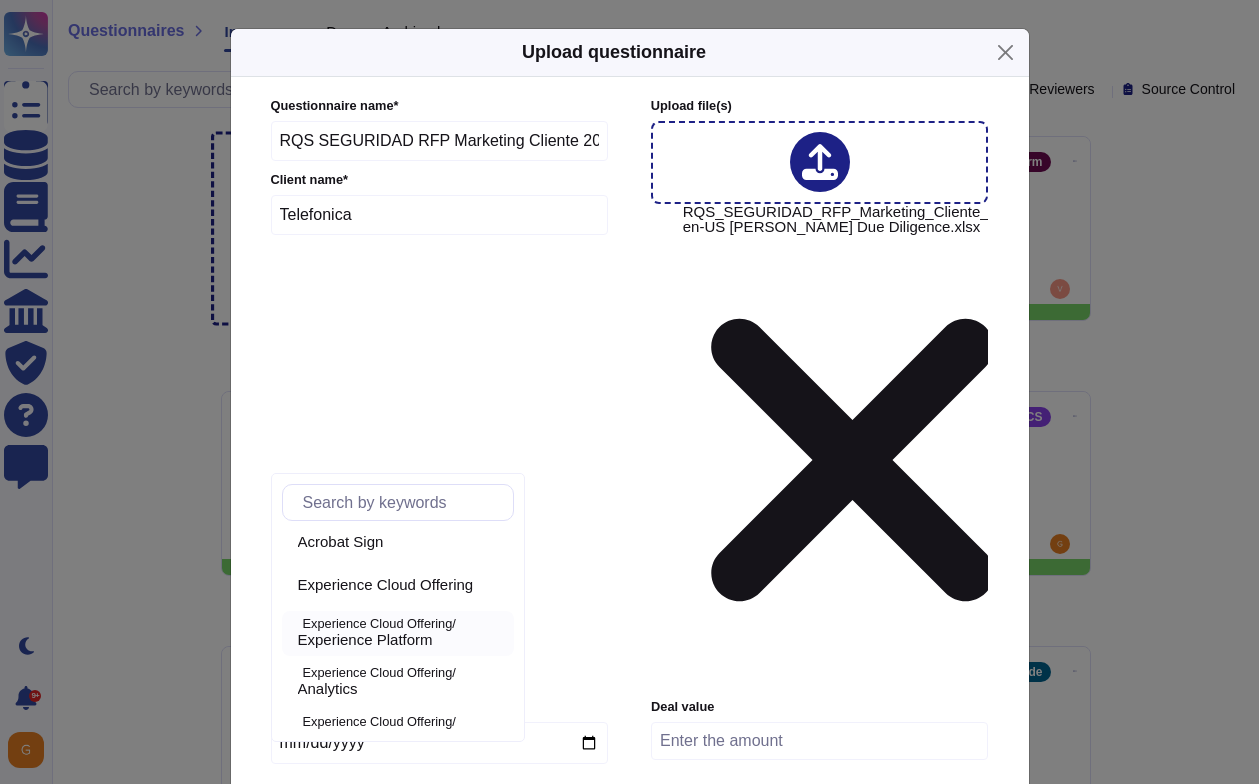 click on "Experience Platform" at bounding box center (365, 640) 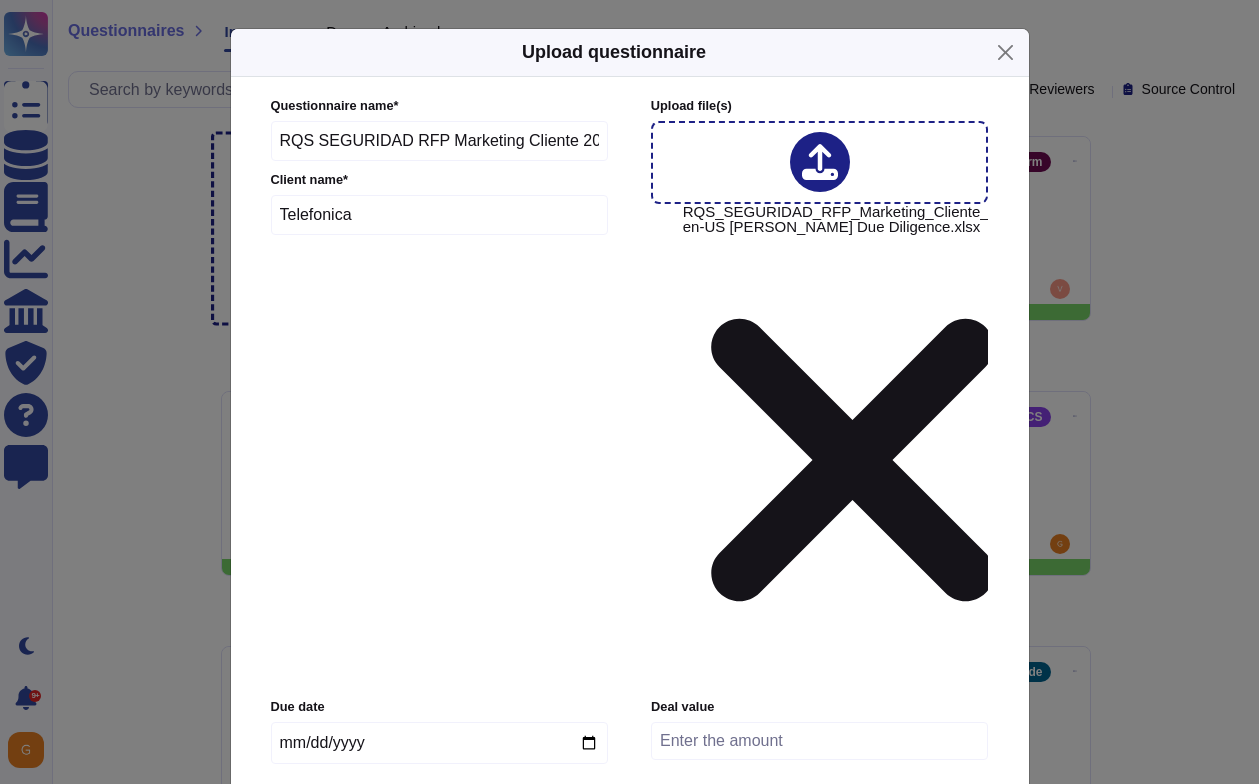 click on "Upload" at bounding box center [629, 1038] 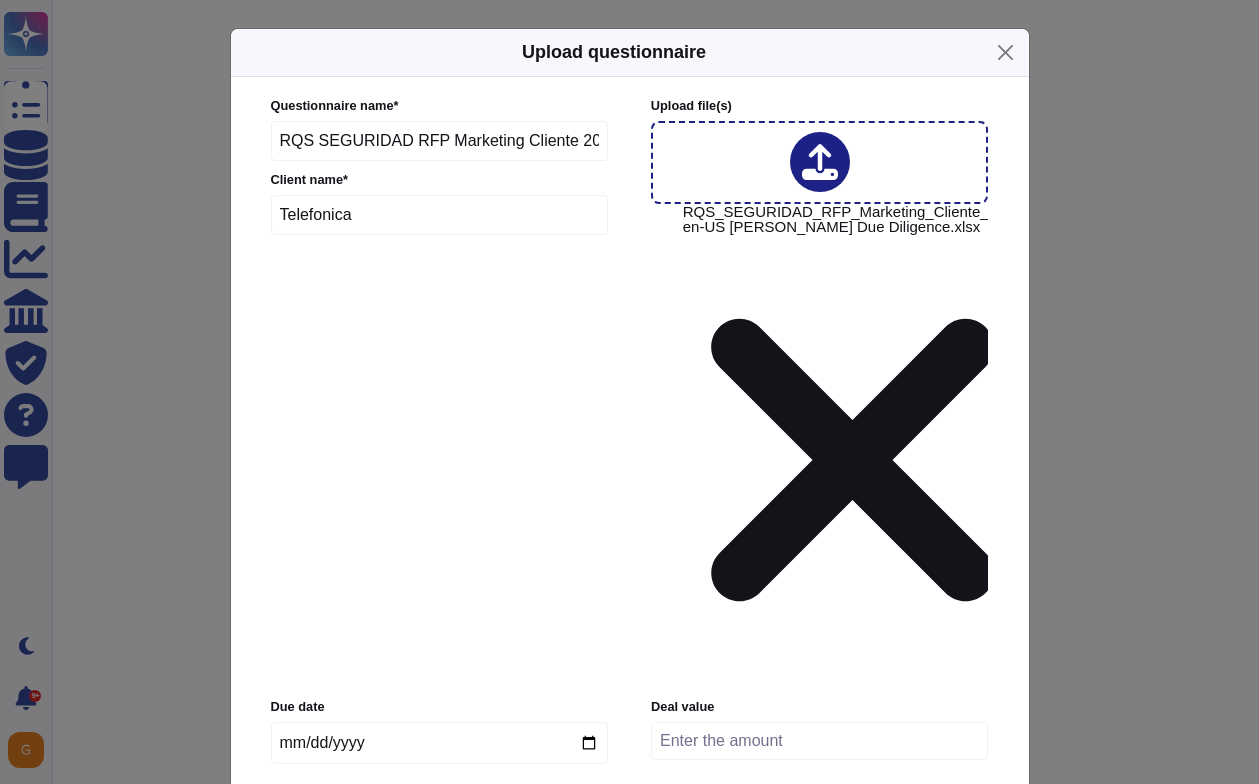 click on "Upload" at bounding box center [629, 1038] 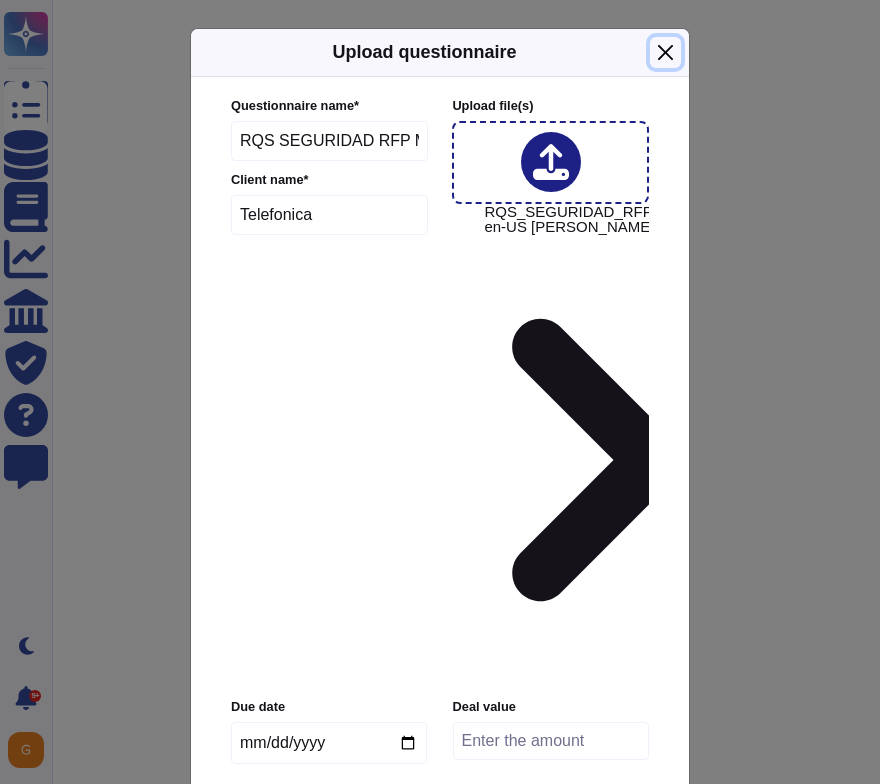 click at bounding box center [665, 52] 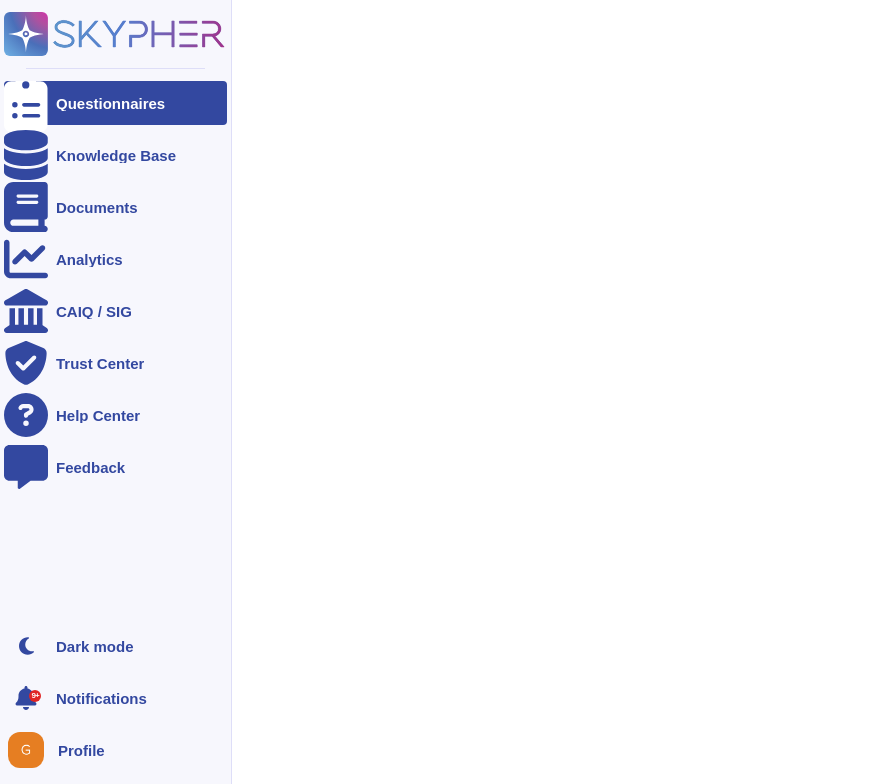 click 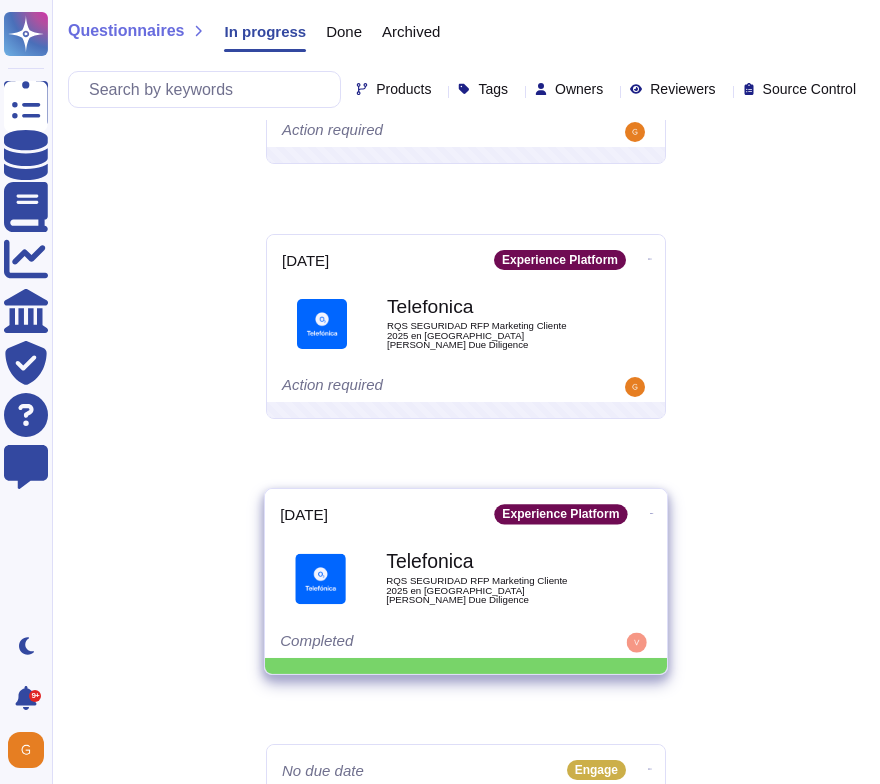 scroll, scrollTop: 1123, scrollLeft: 0, axis: vertical 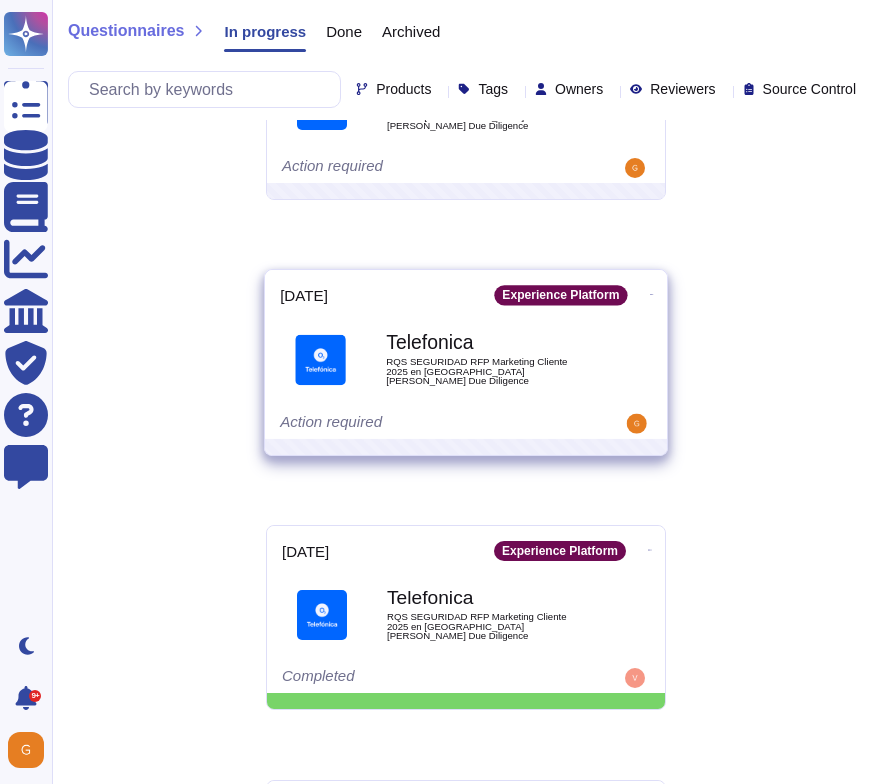 click 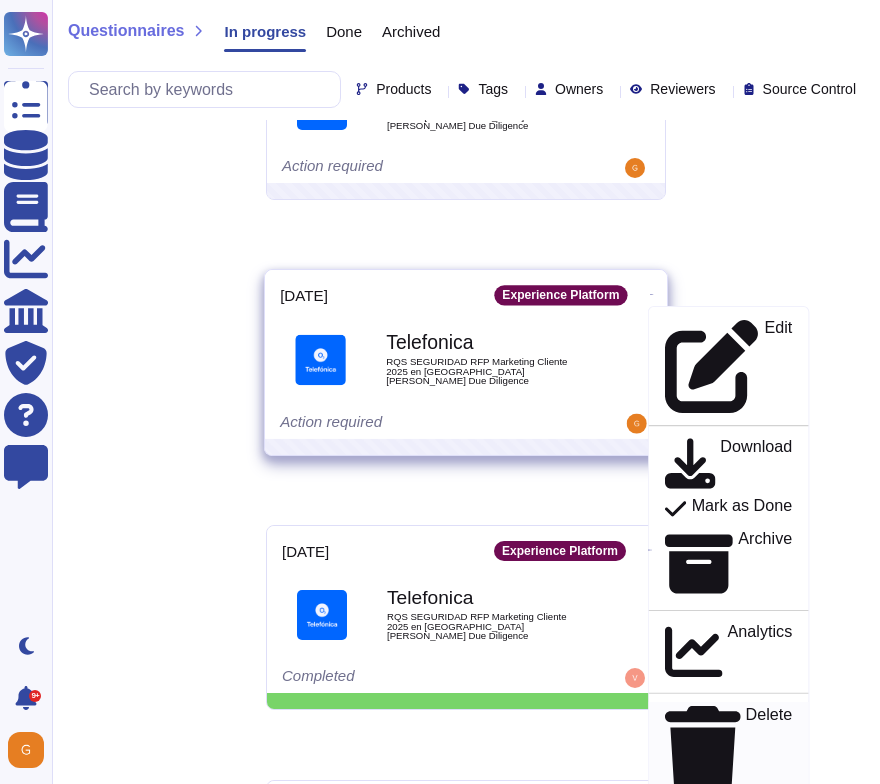 click on "Delete" at bounding box center [769, 749] 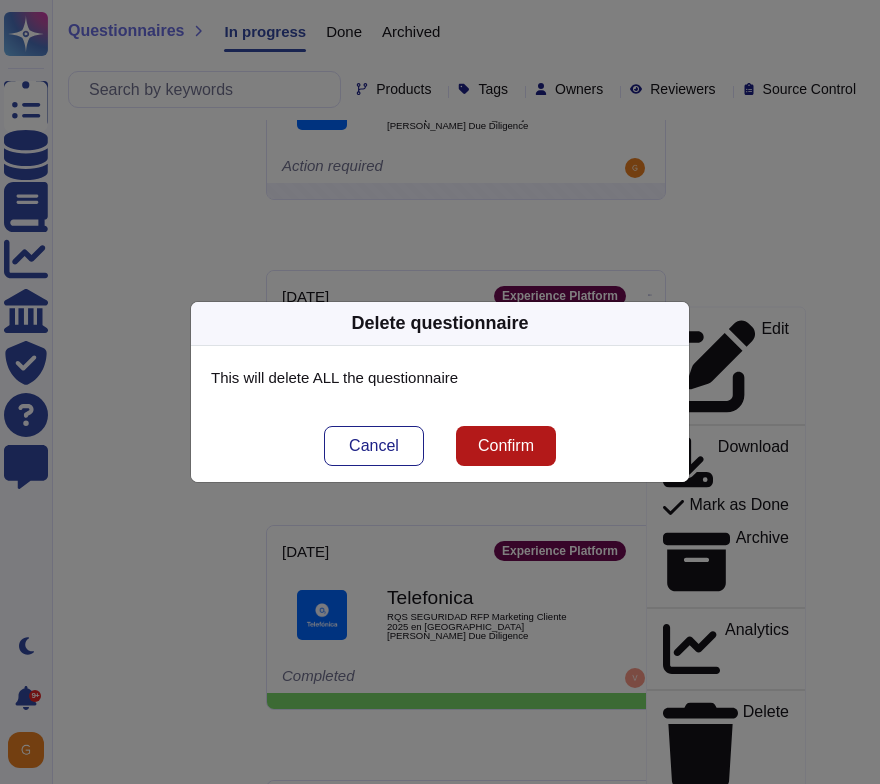 click on "Confirm" at bounding box center (506, 446) 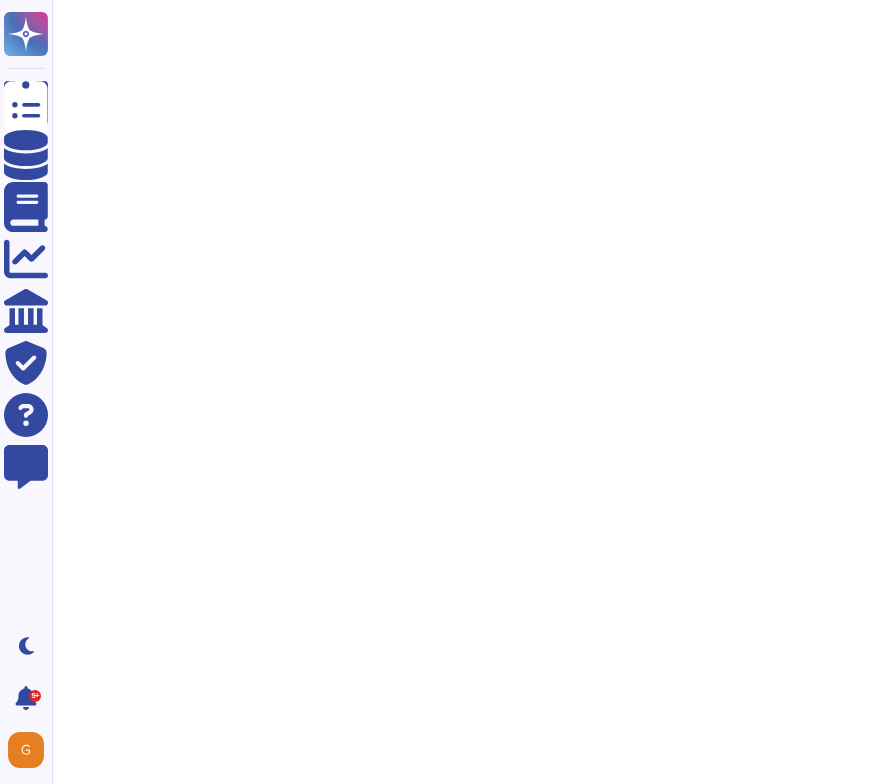 scroll, scrollTop: 0, scrollLeft: 0, axis: both 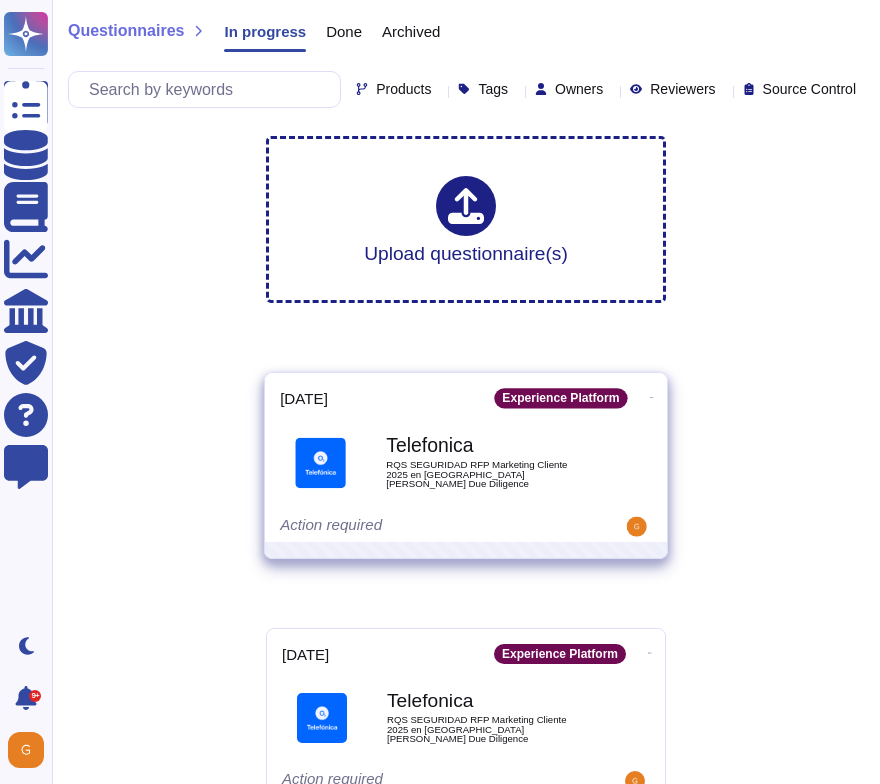 click 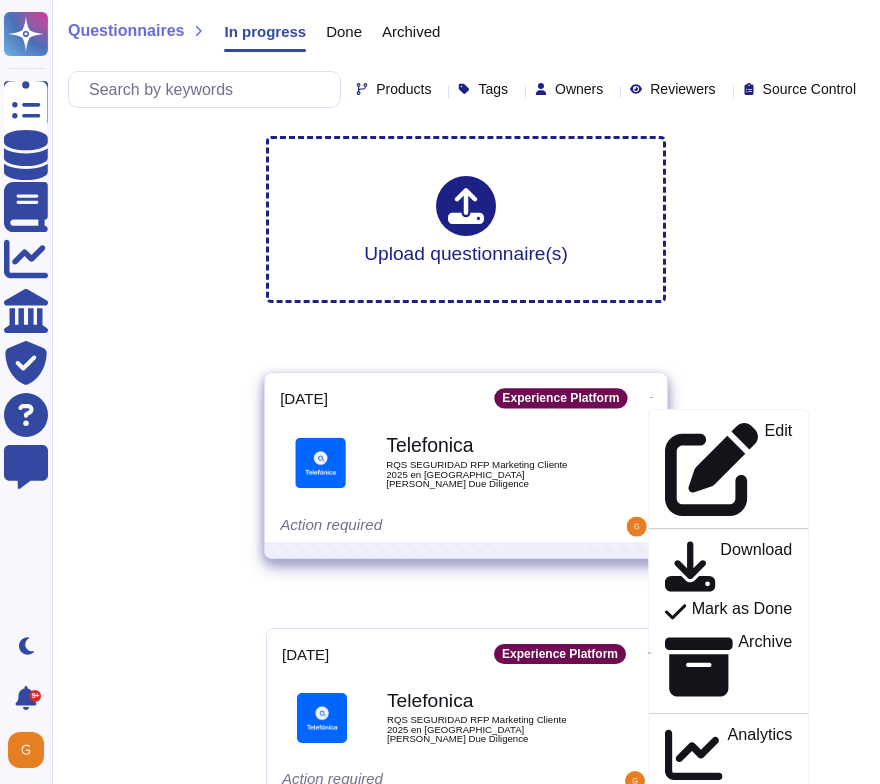 click on "Delete" at bounding box center [769, 852] 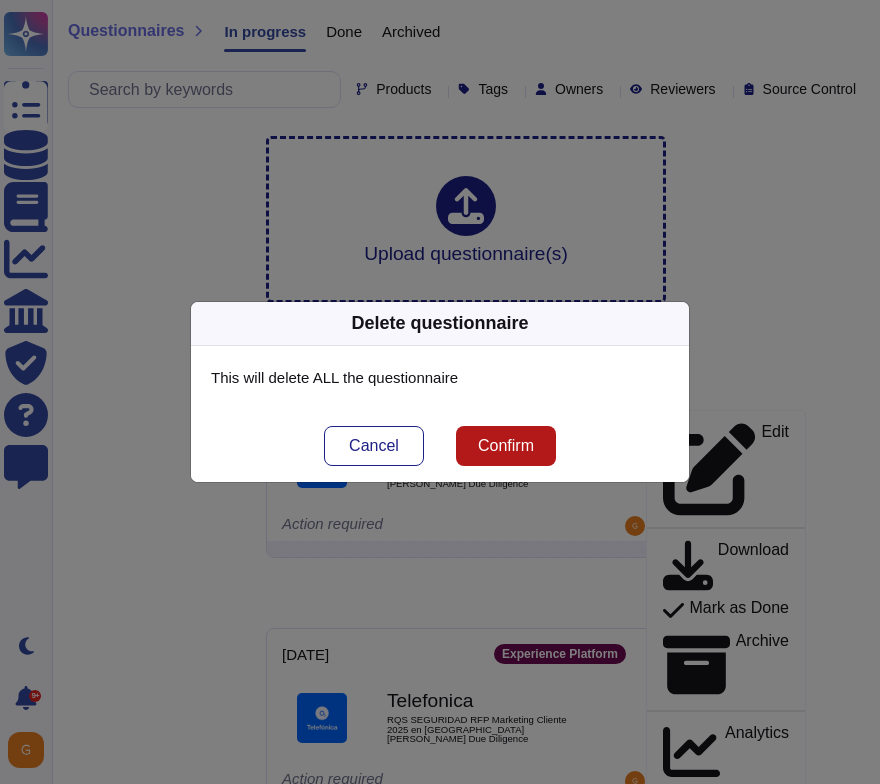 click on "Confirm" at bounding box center (506, 446) 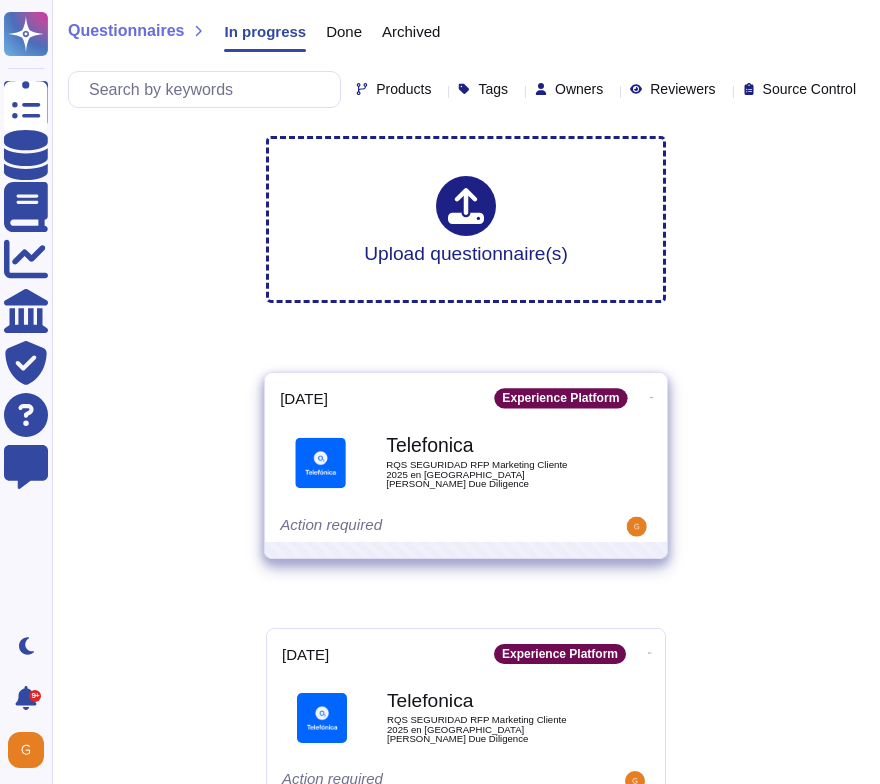 click 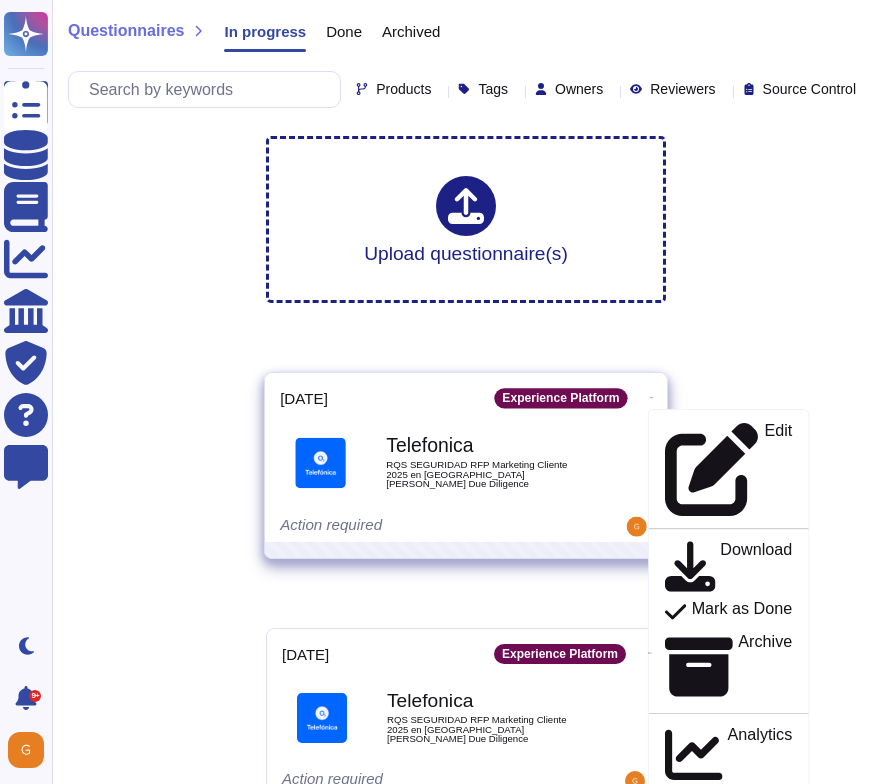 click on "Delete" at bounding box center [769, 852] 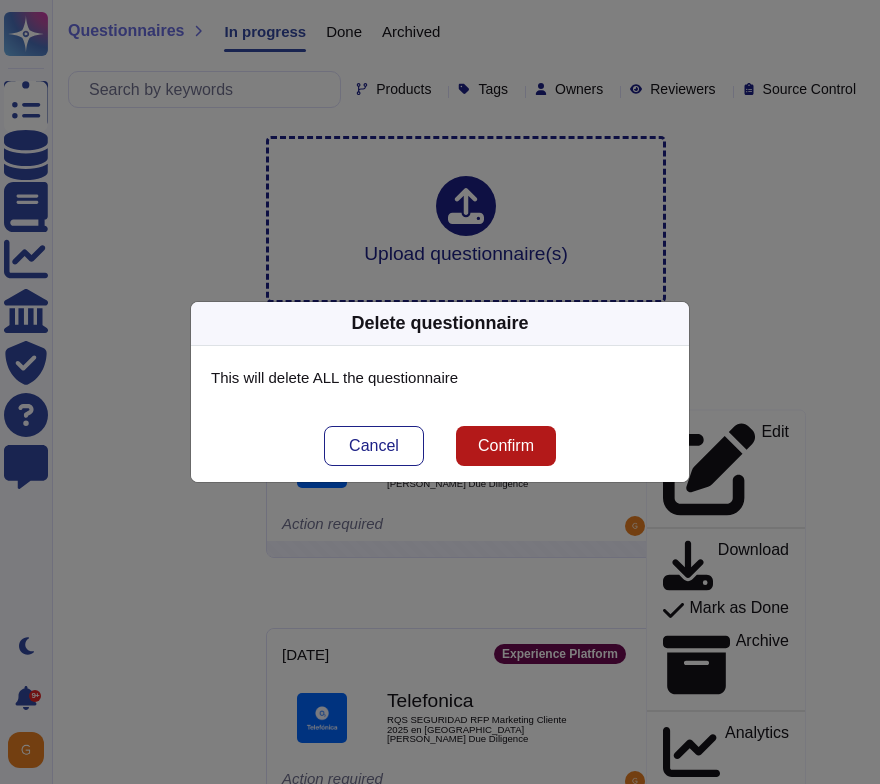 click on "Confirm" at bounding box center [506, 446] 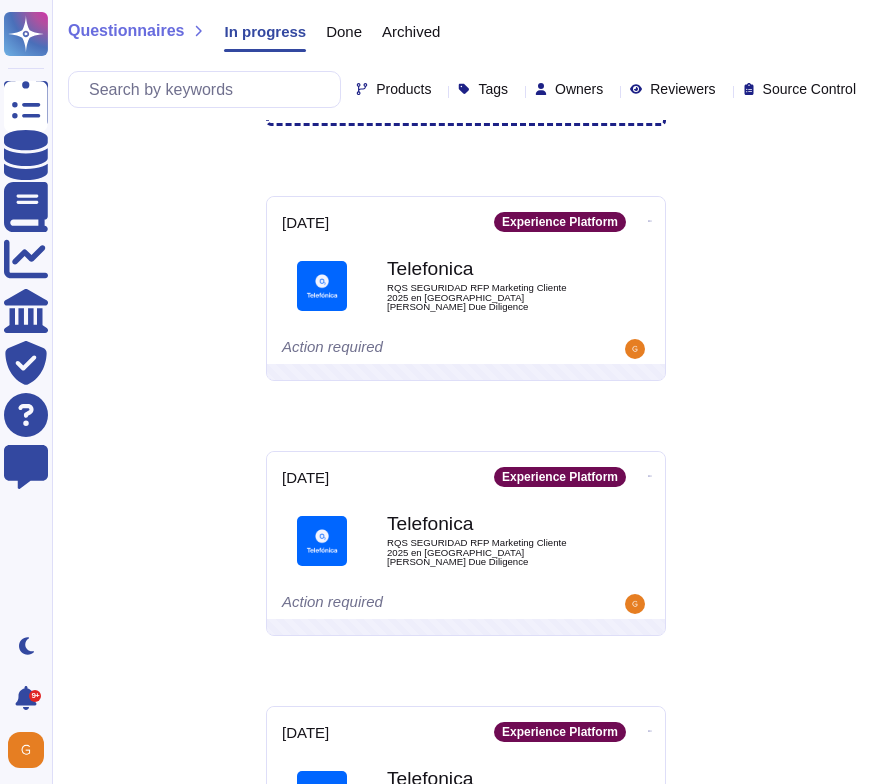 scroll, scrollTop: 155, scrollLeft: 0, axis: vertical 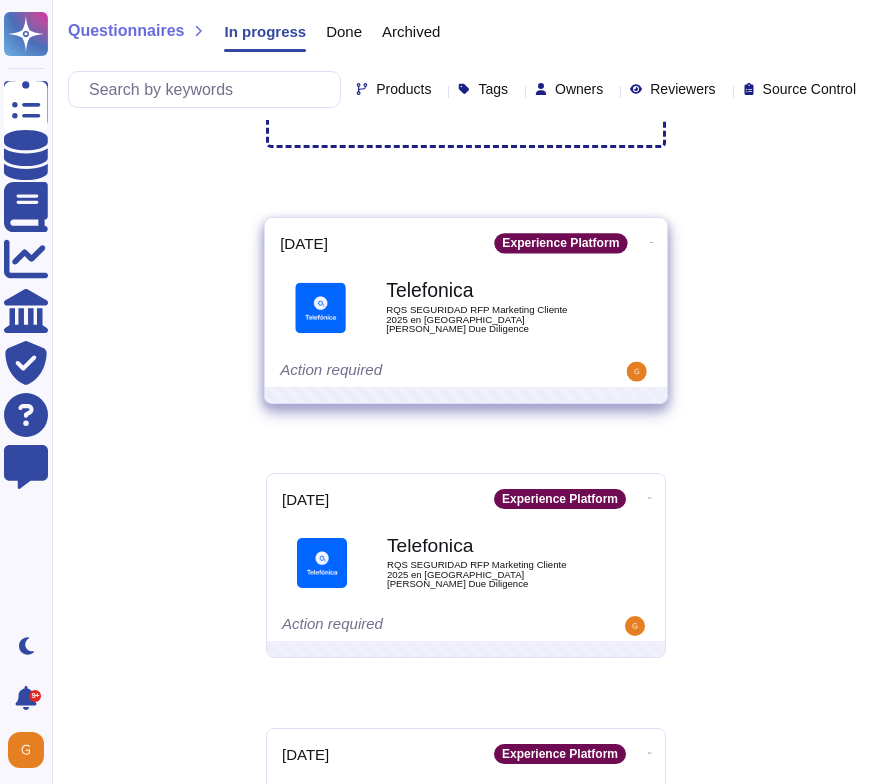 click 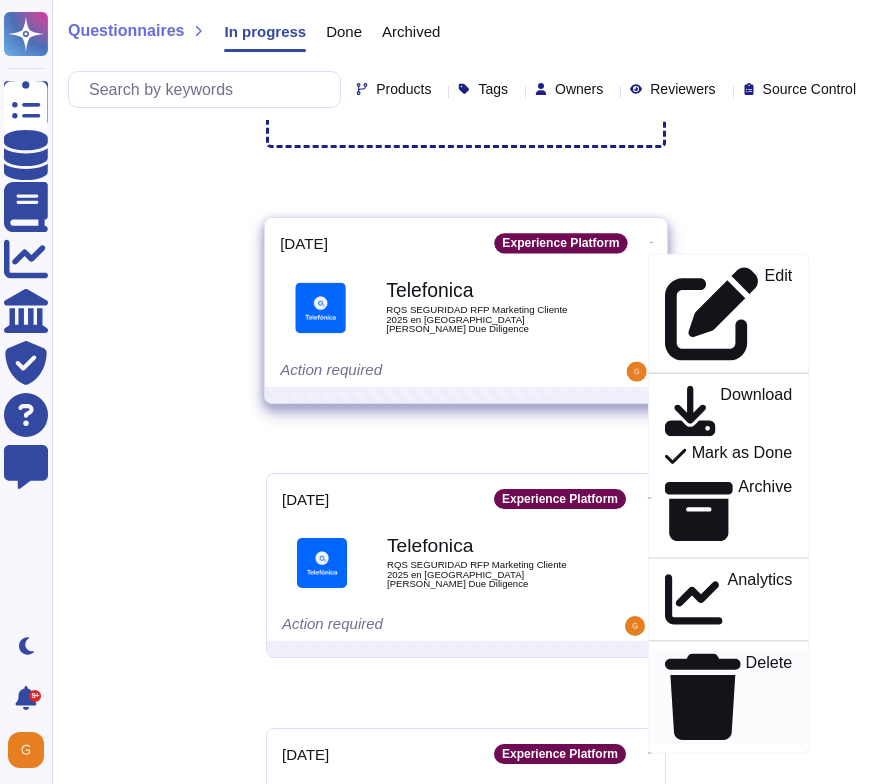 click on "Delete" at bounding box center [769, 697] 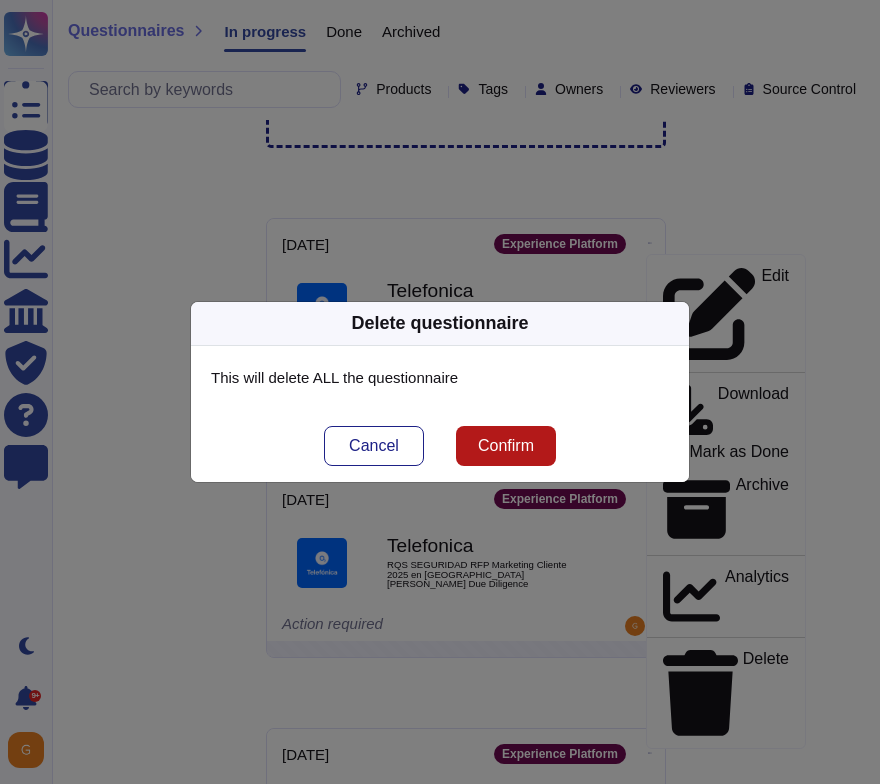 click on "Confirm" at bounding box center [506, 446] 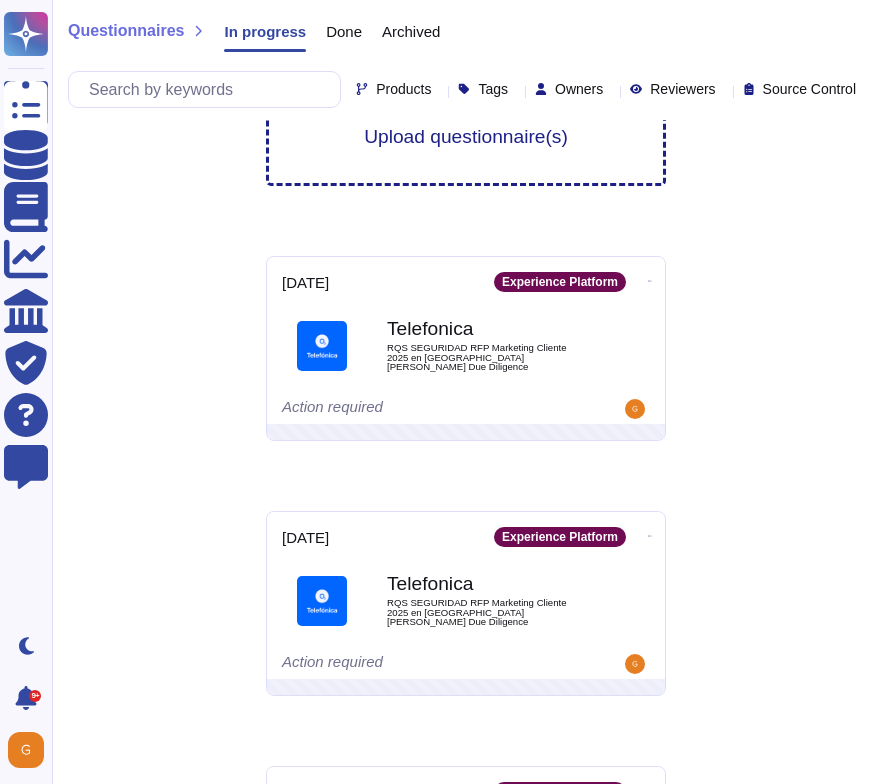 scroll, scrollTop: 132, scrollLeft: 0, axis: vertical 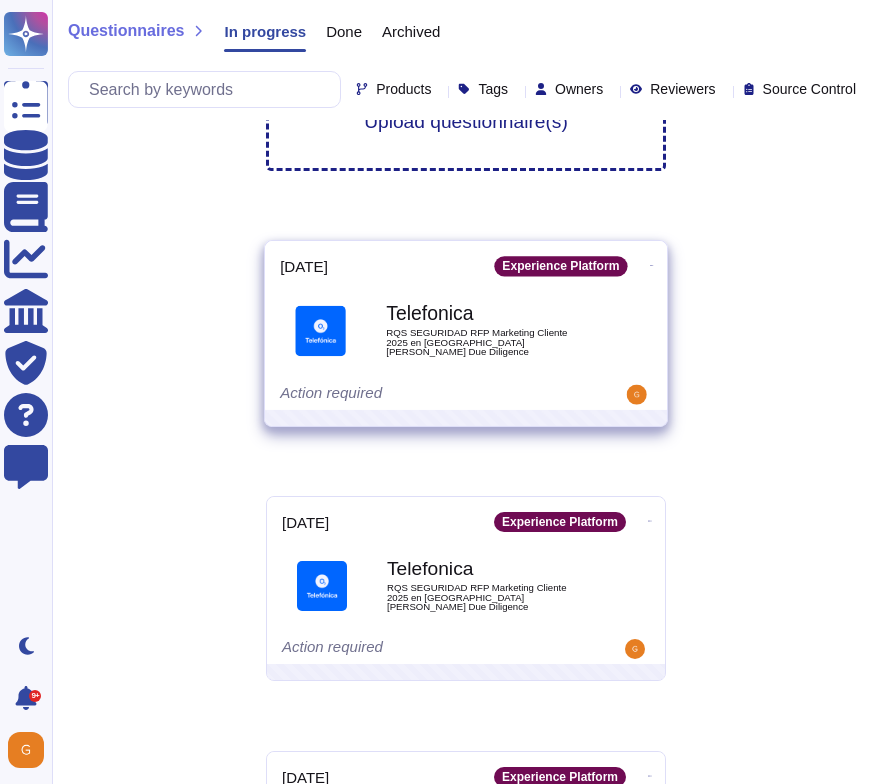 click 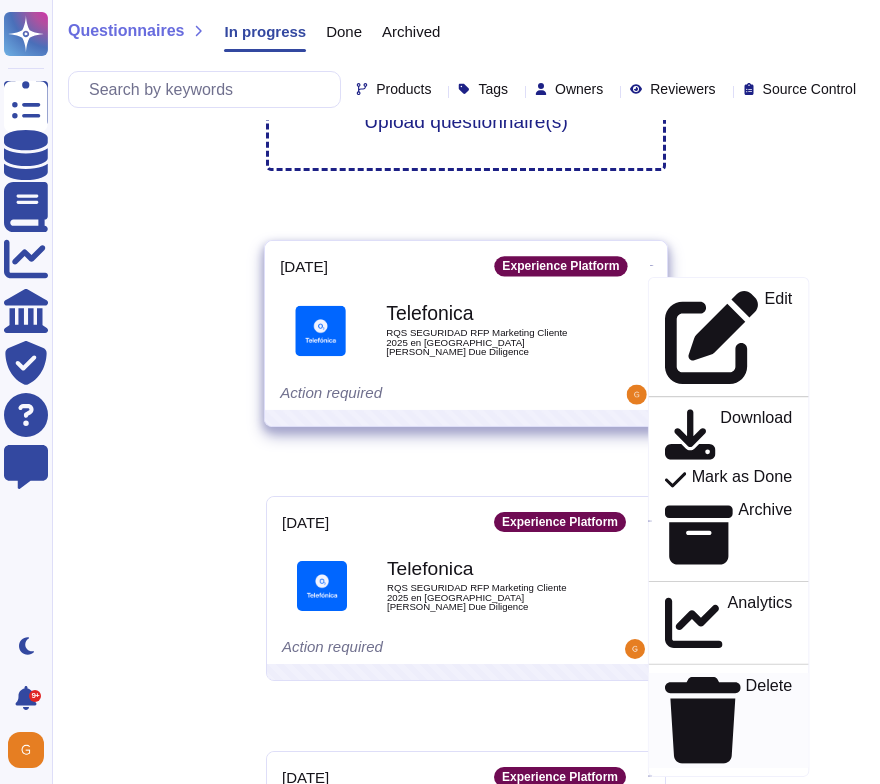 click on "Delete" at bounding box center (769, 720) 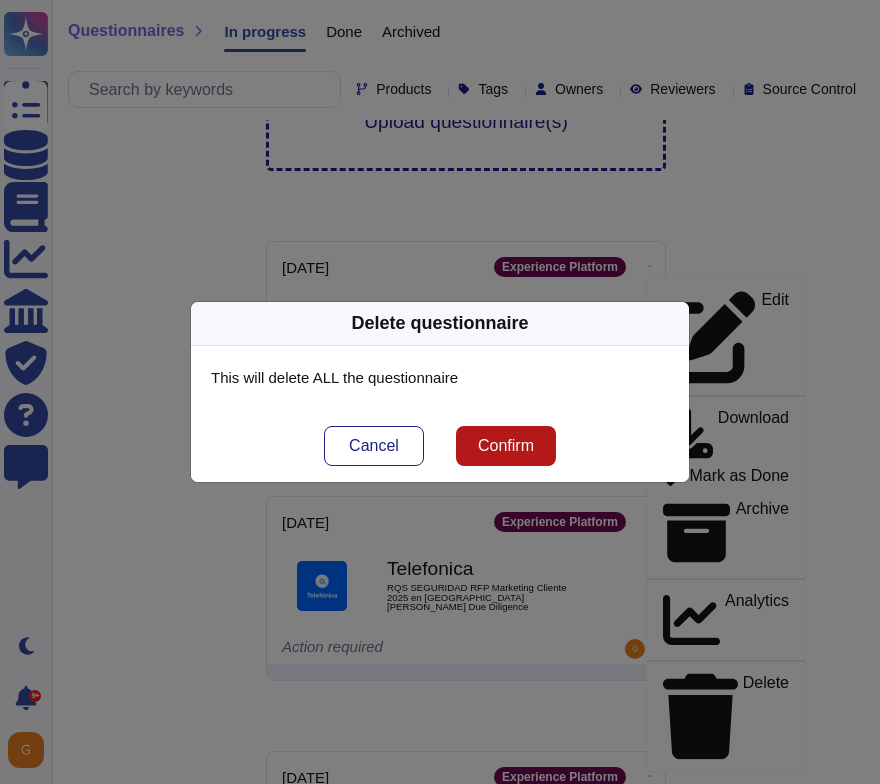 click on "Confirm" at bounding box center (506, 446) 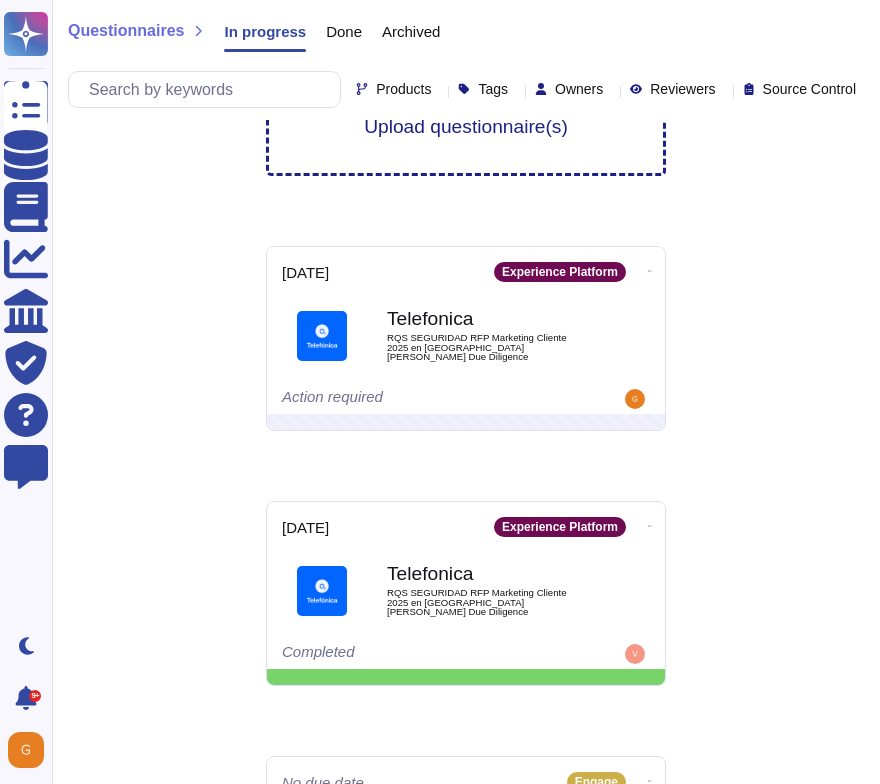 scroll, scrollTop: 111, scrollLeft: 0, axis: vertical 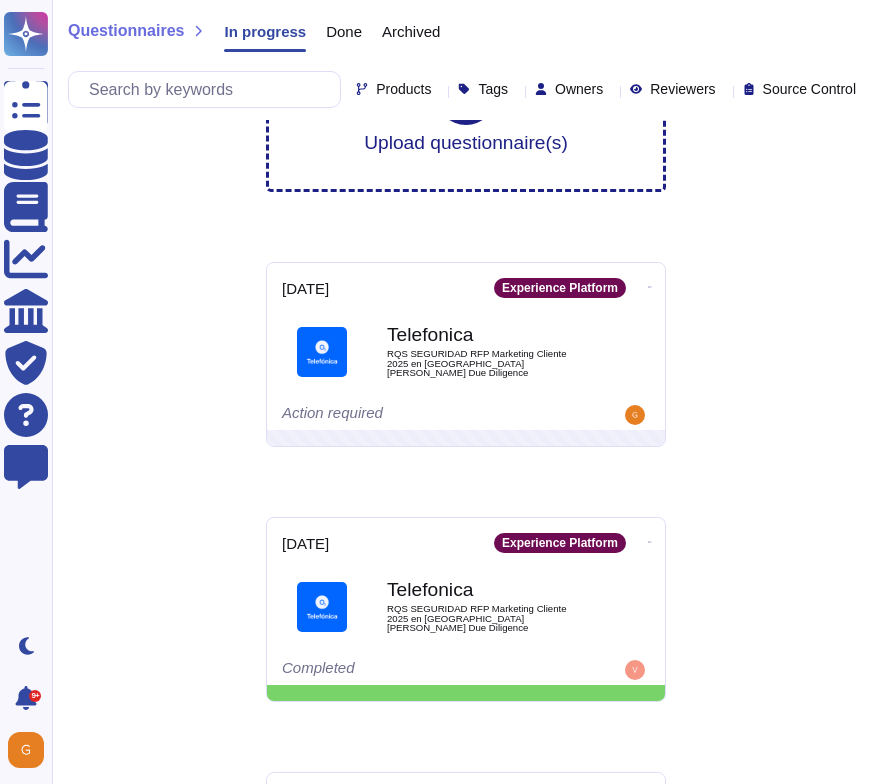 click on "2025-07-08 Experience Platform Telefonica RQS SEGURIDAD RFP Marketing Cliente 2025 en US George Due Diligence Action required" at bounding box center [466, 346] 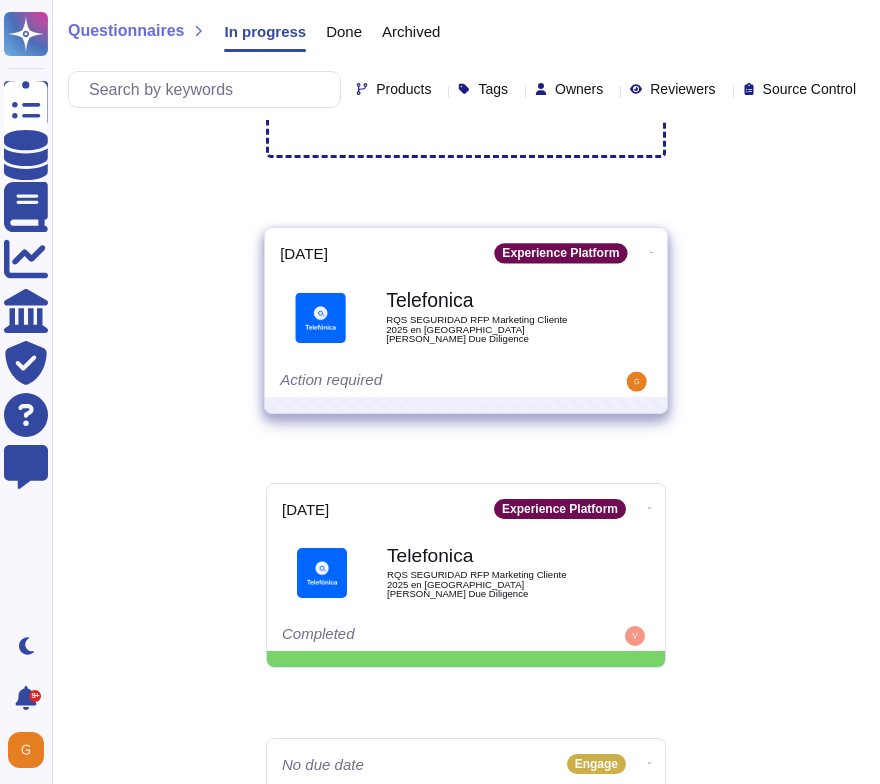 scroll, scrollTop: 155, scrollLeft: 0, axis: vertical 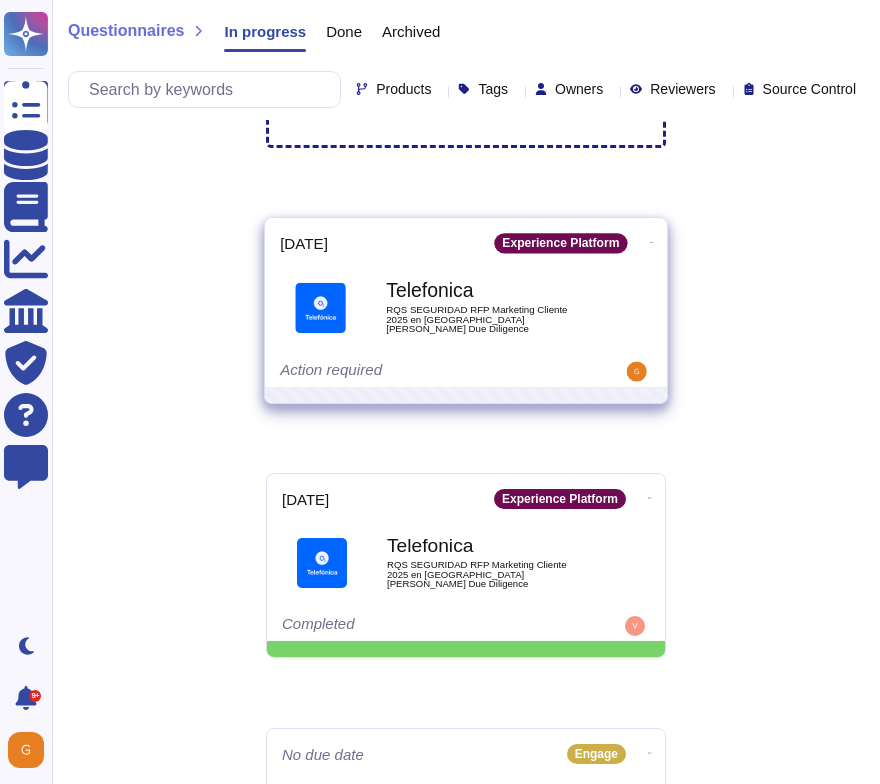 click on "RQS SEGURIDAD RFP Marketing Cliente 2025 en [GEOGRAPHIC_DATA] [PERSON_NAME] Due Diligence" at bounding box center (487, 319) 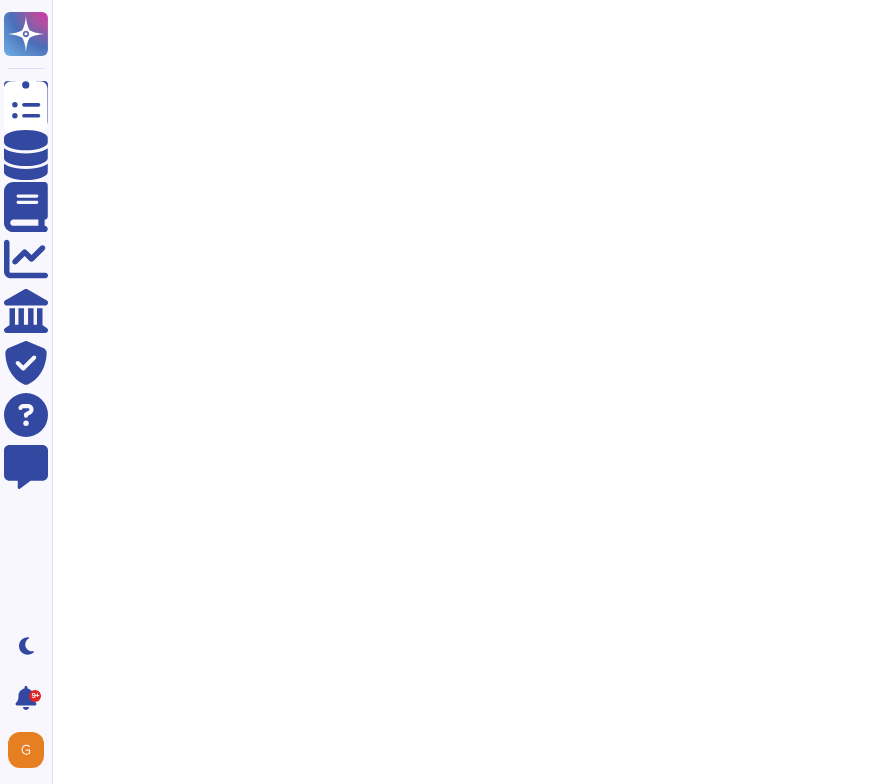 click on "Questionnaires Knowledge Base Documents Analytics CAIQ / SIG Trust Center Help Center Feedback Dark mode 9+ Notifications Profile" at bounding box center (440, 60) 